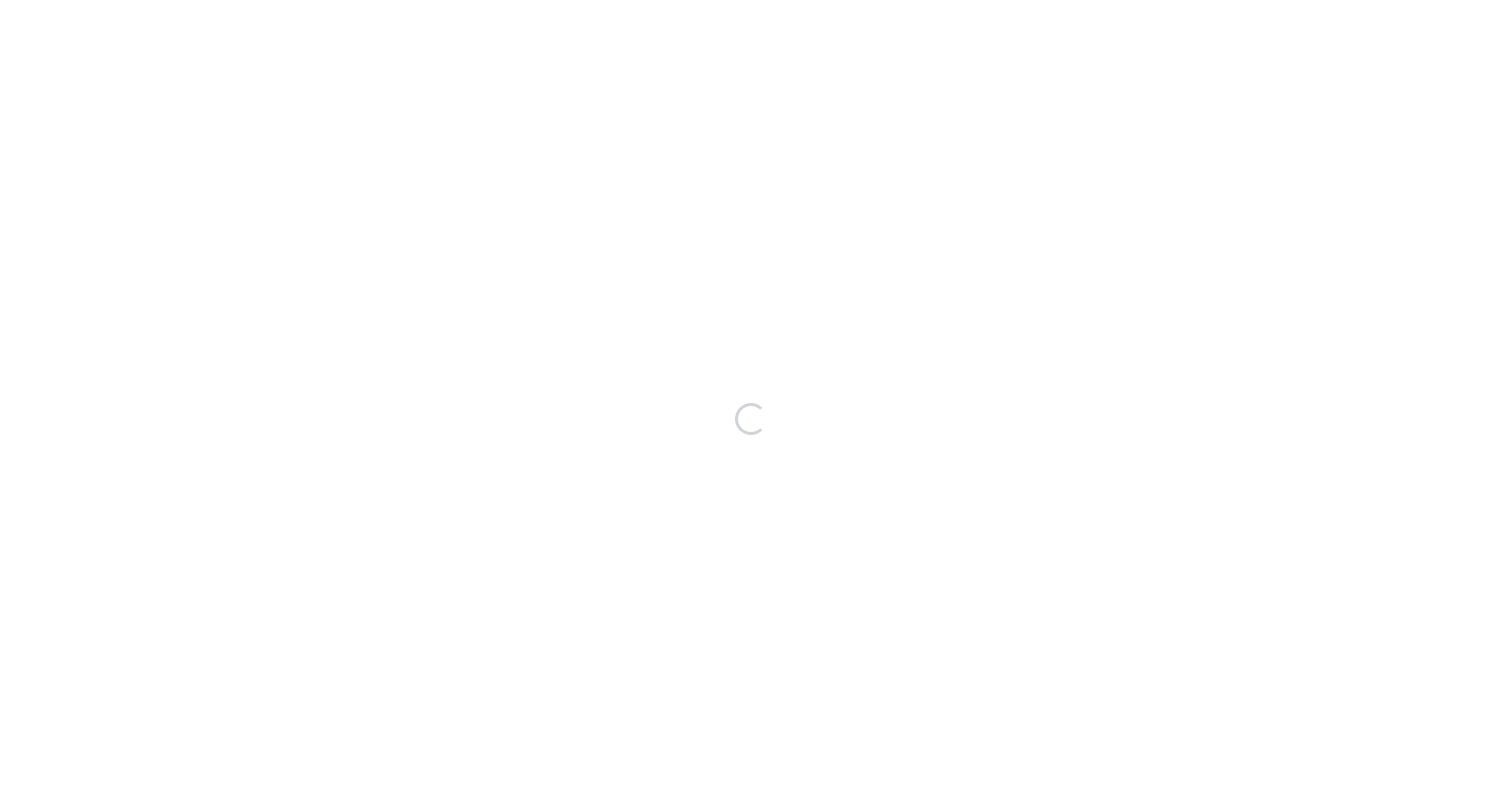 scroll, scrollTop: 0, scrollLeft: 0, axis: both 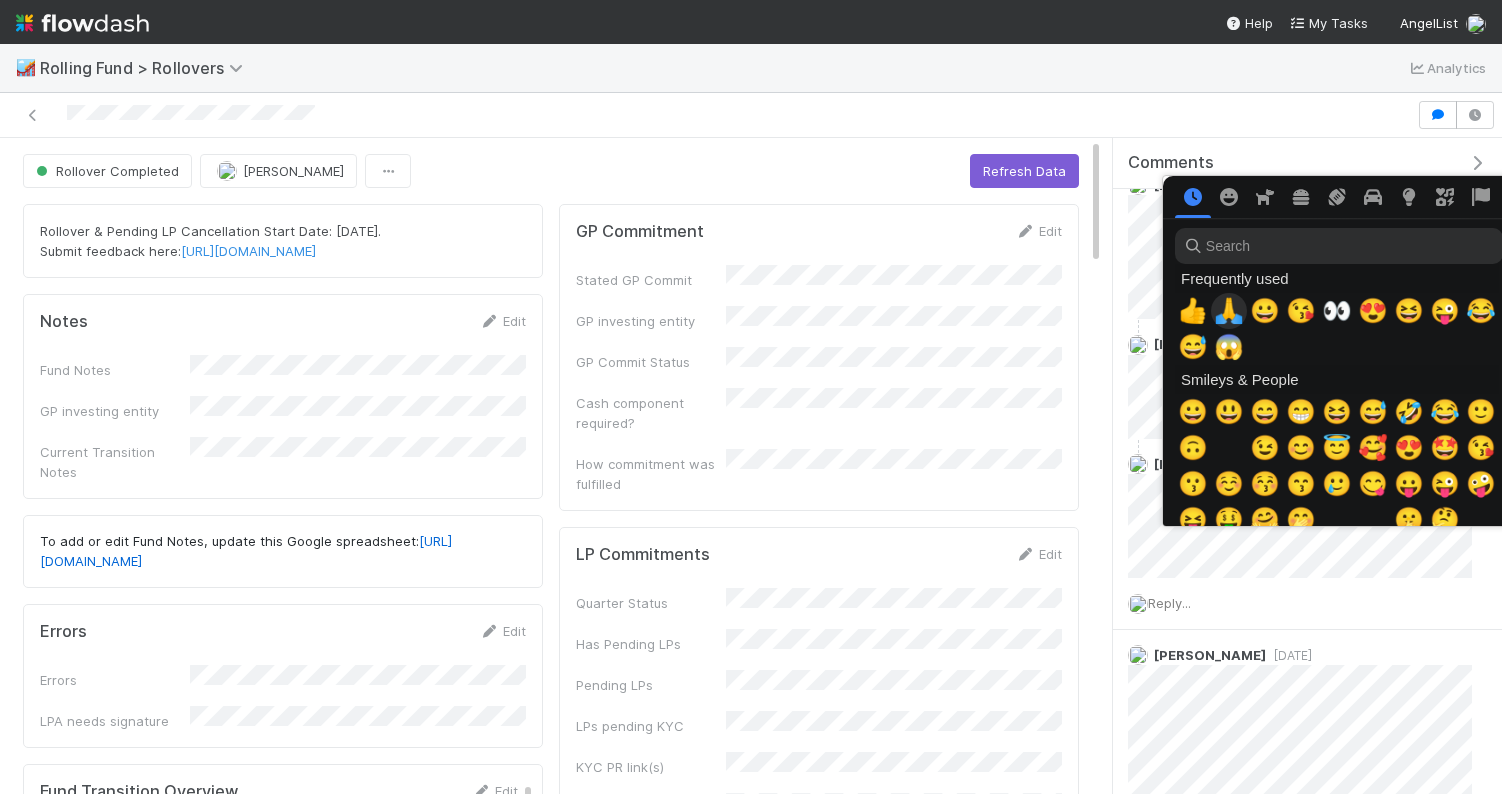 click on "🙏" at bounding box center [1229, 311] 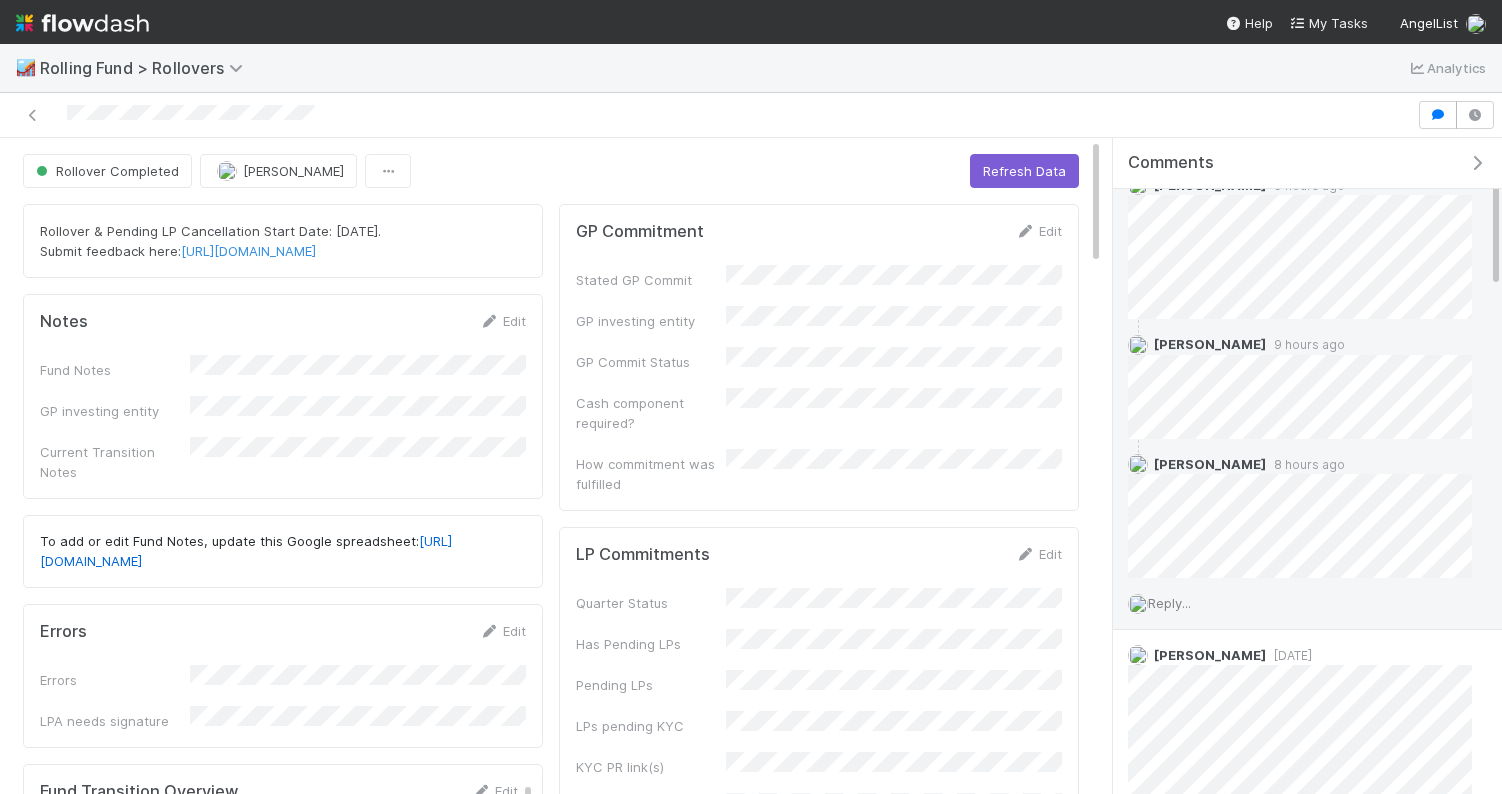 click on "Reply..." at bounding box center (1169, 603) 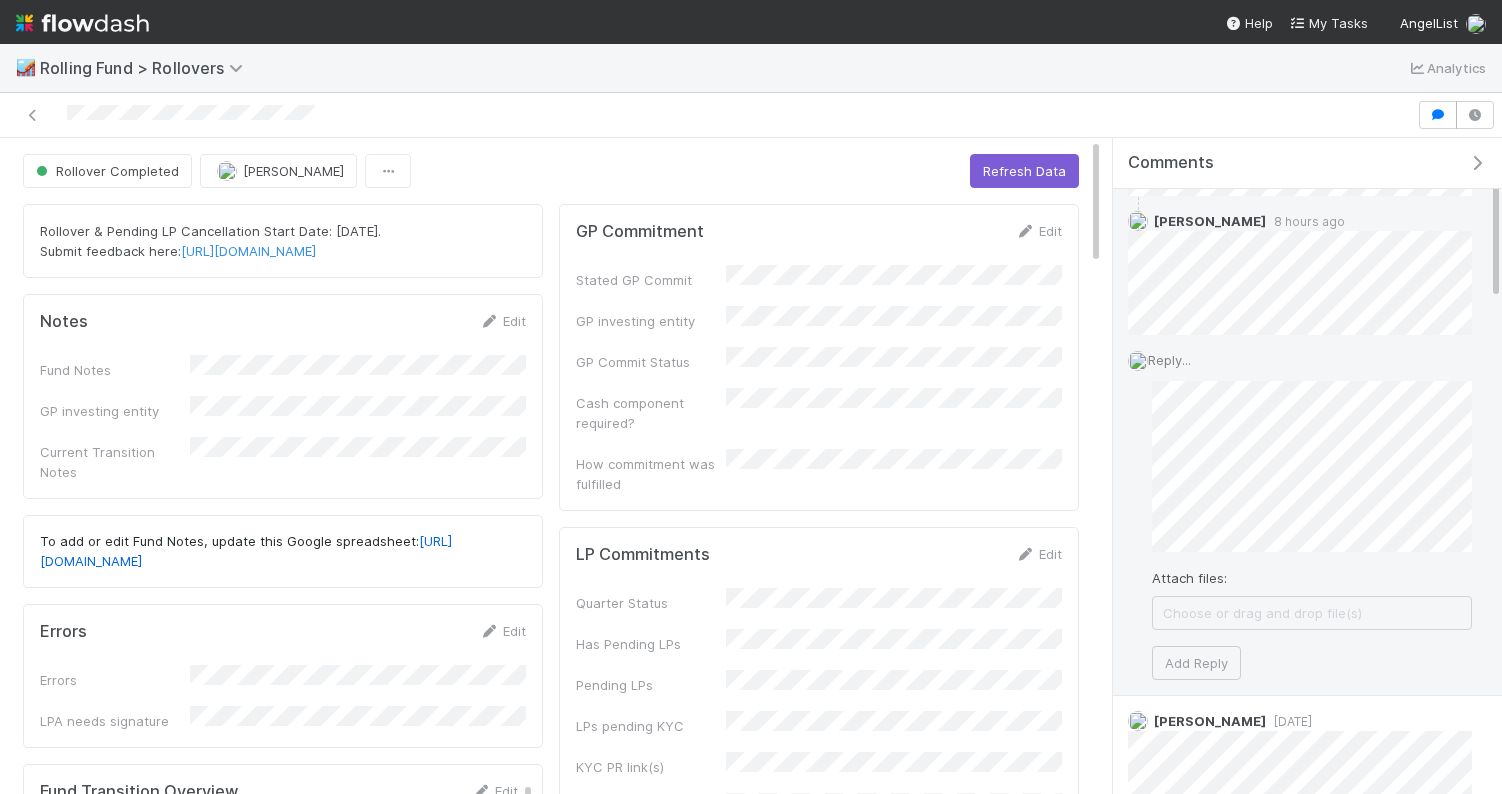 scroll, scrollTop: 380, scrollLeft: 0, axis: vertical 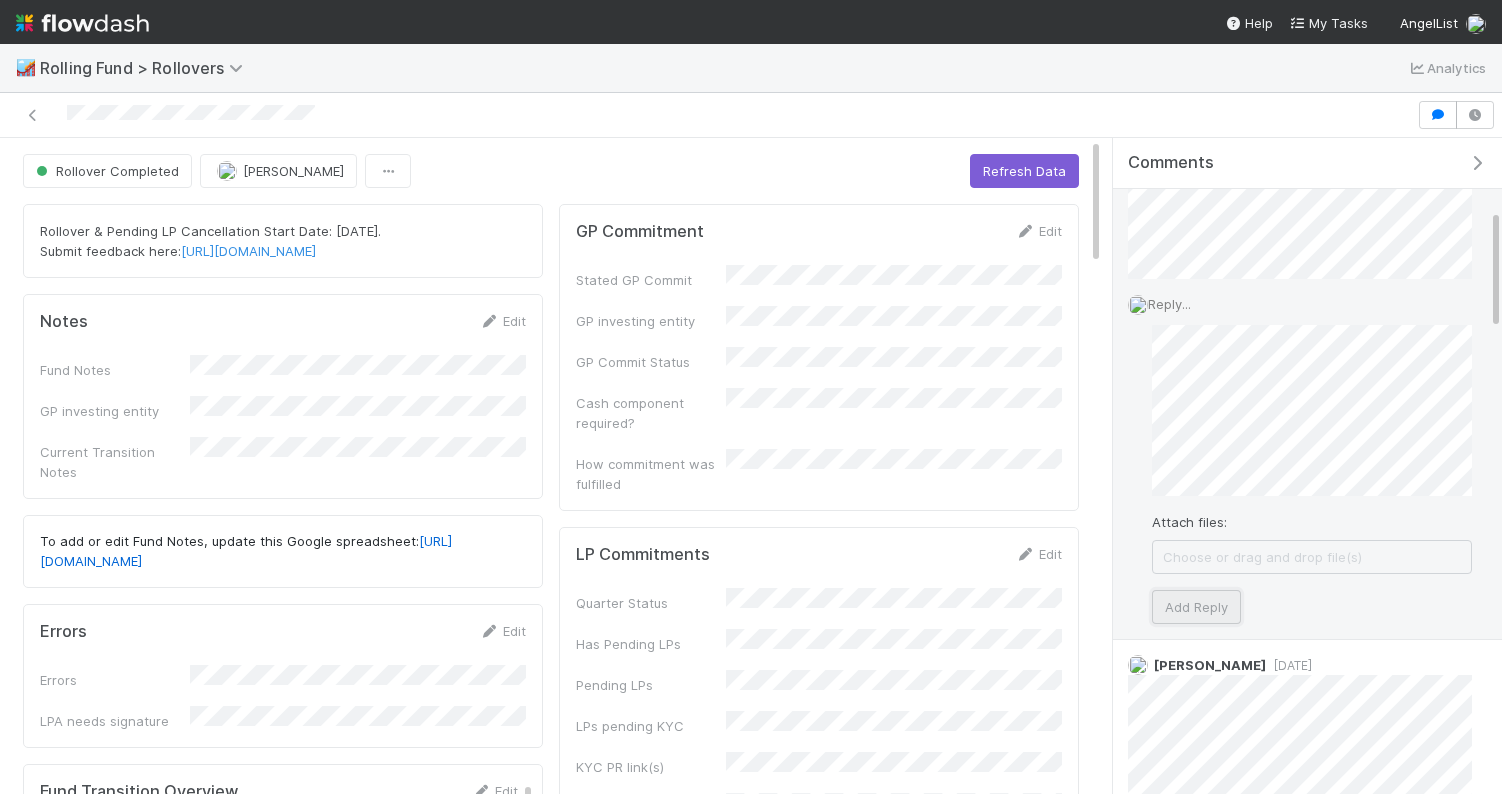 click on "Add Reply" at bounding box center (1196, 607) 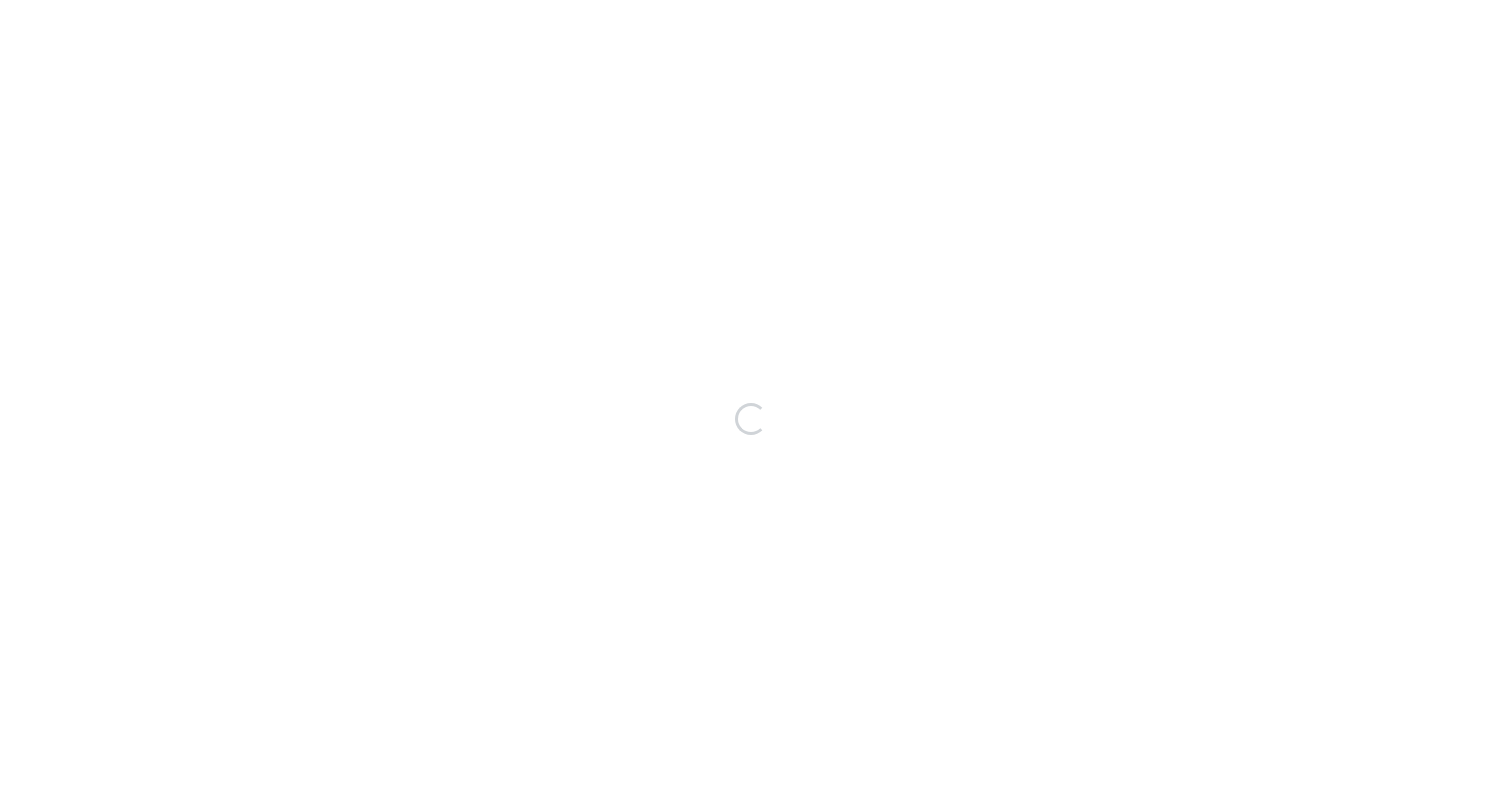 scroll, scrollTop: 0, scrollLeft: 0, axis: both 